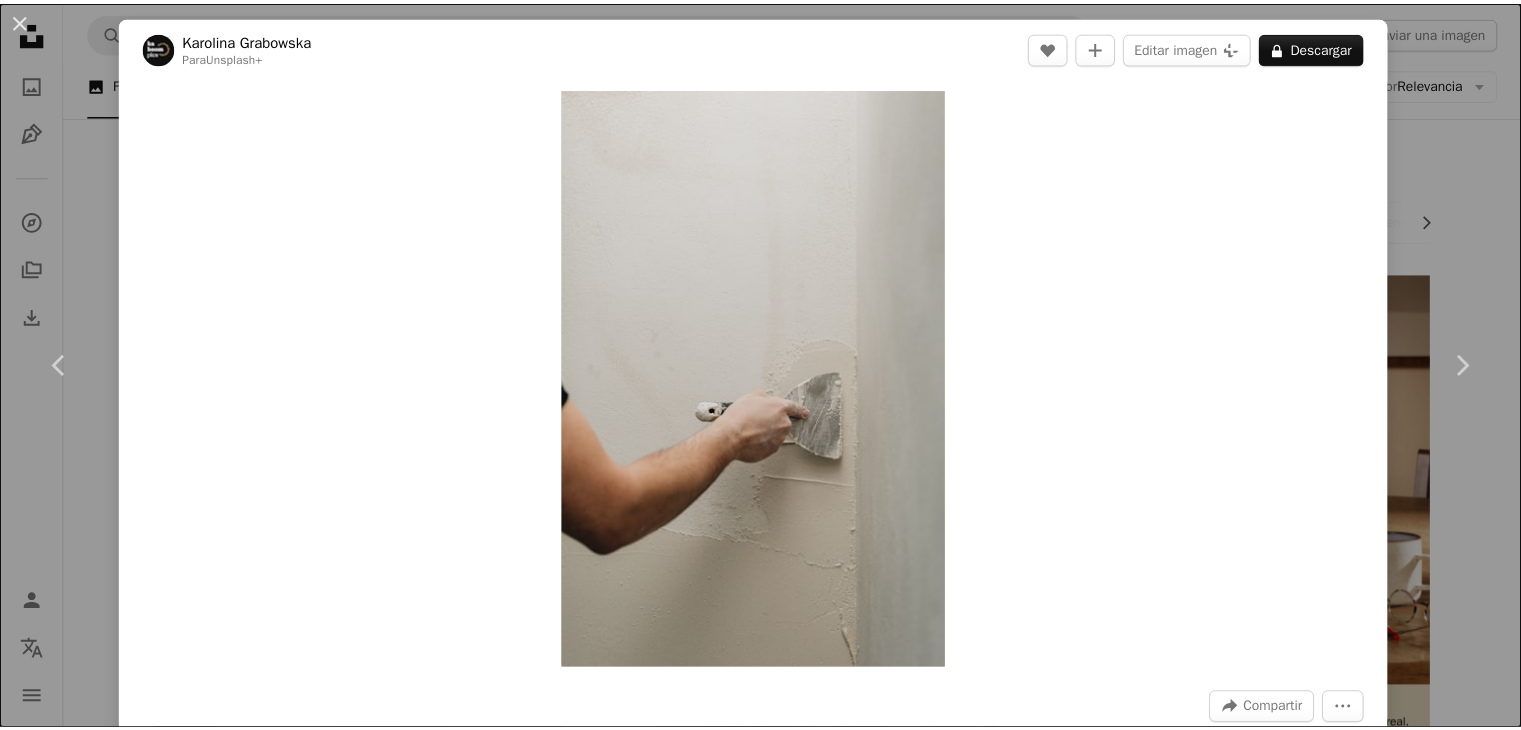 scroll, scrollTop: 1500, scrollLeft: 0, axis: vertical 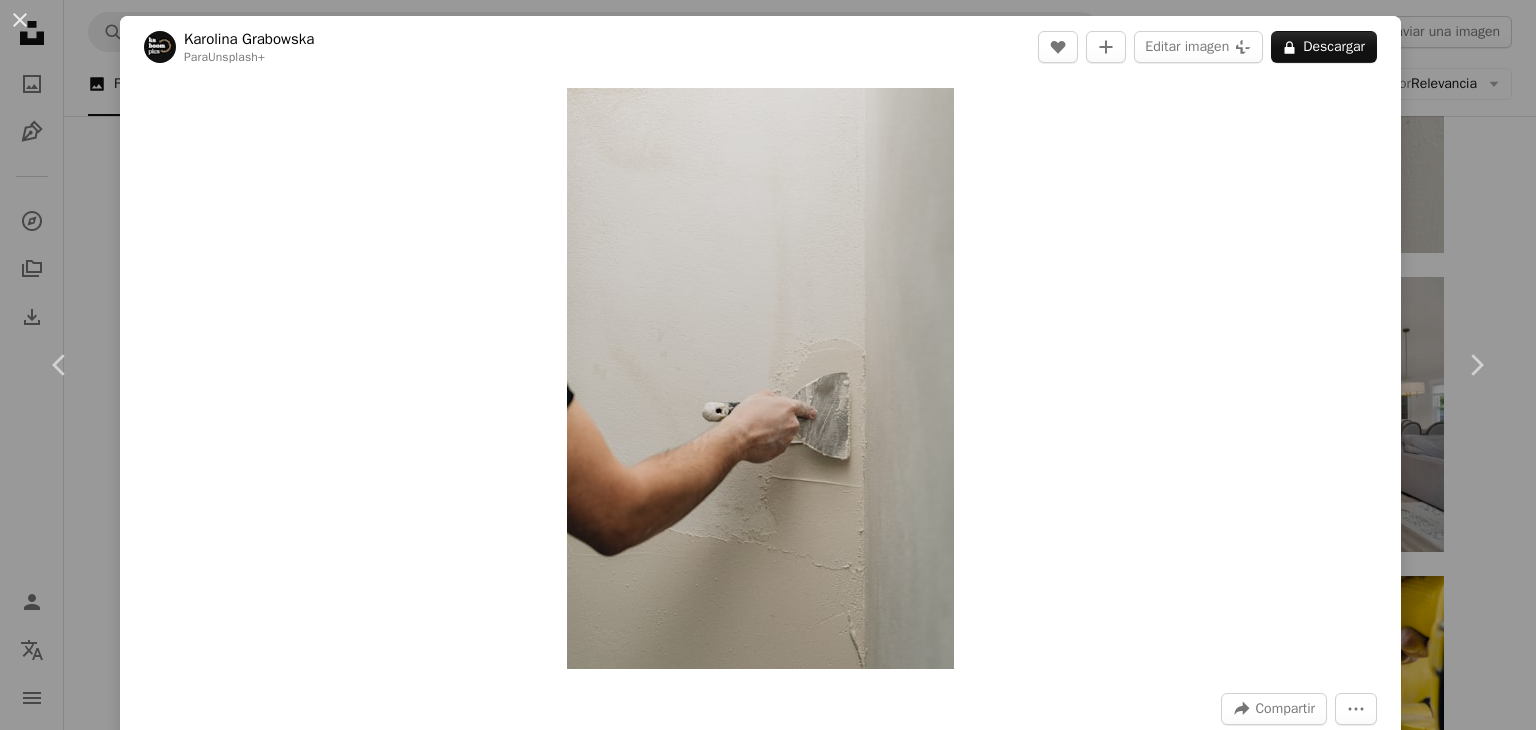 type 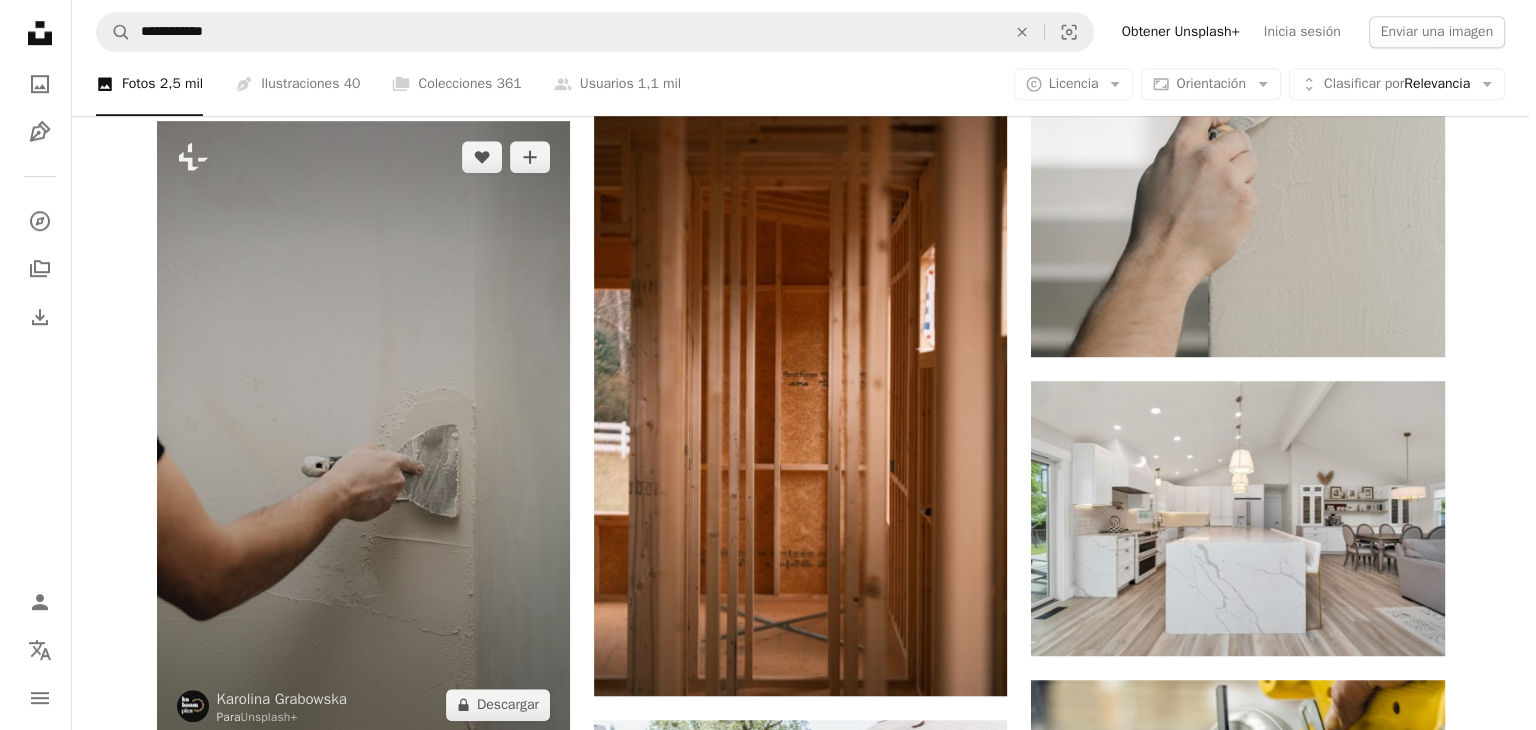scroll, scrollTop: 1400, scrollLeft: 0, axis: vertical 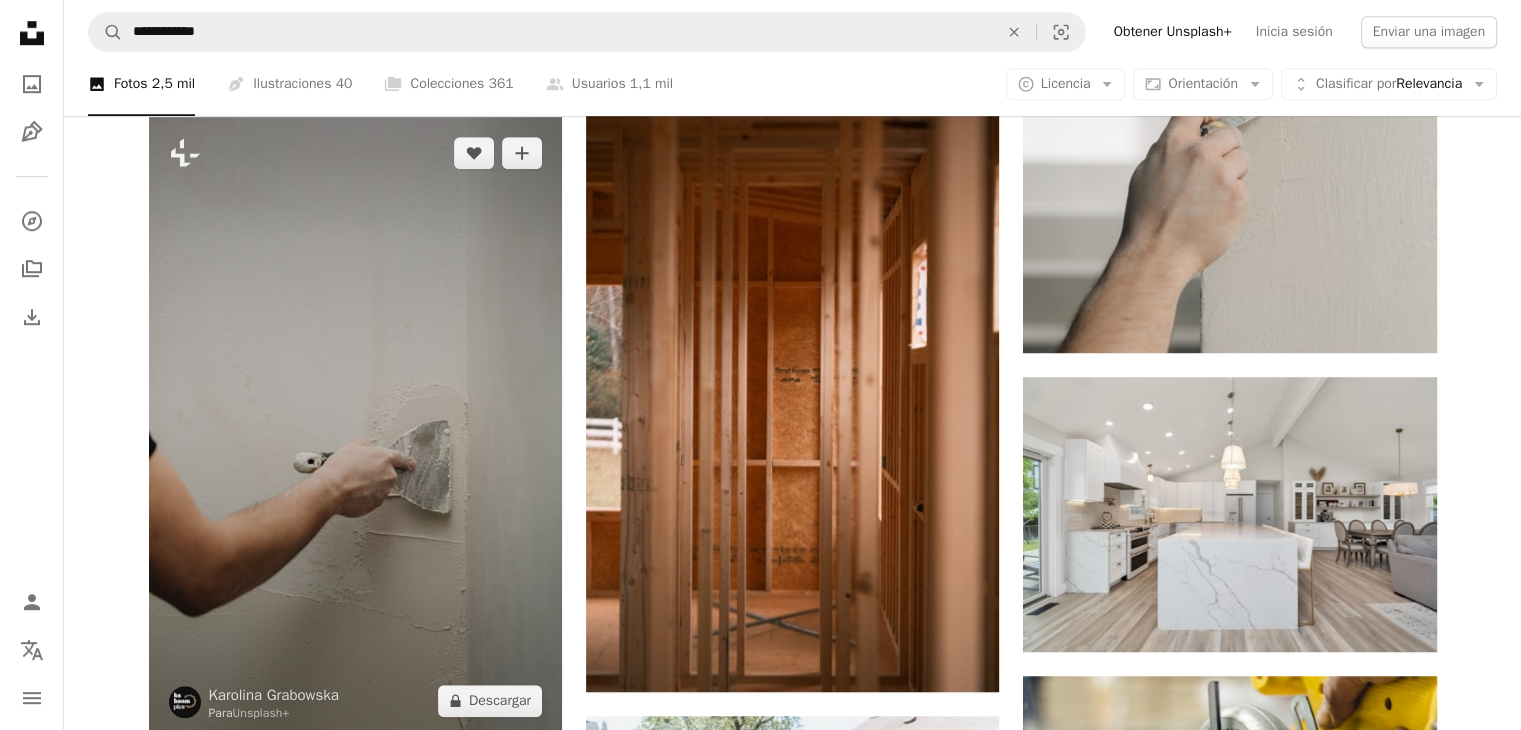 click at bounding box center (355, 427) 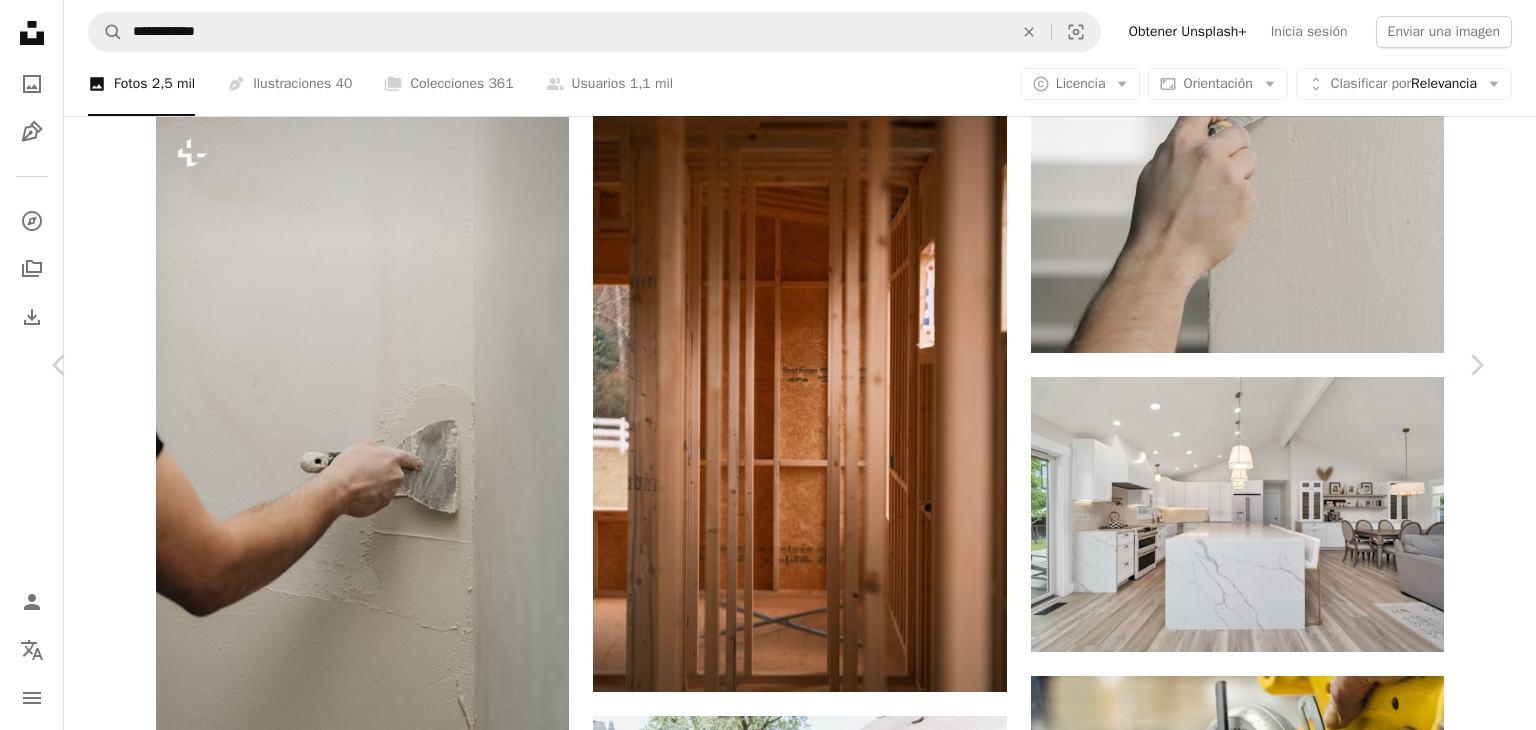 click at bounding box center (760, 3291) 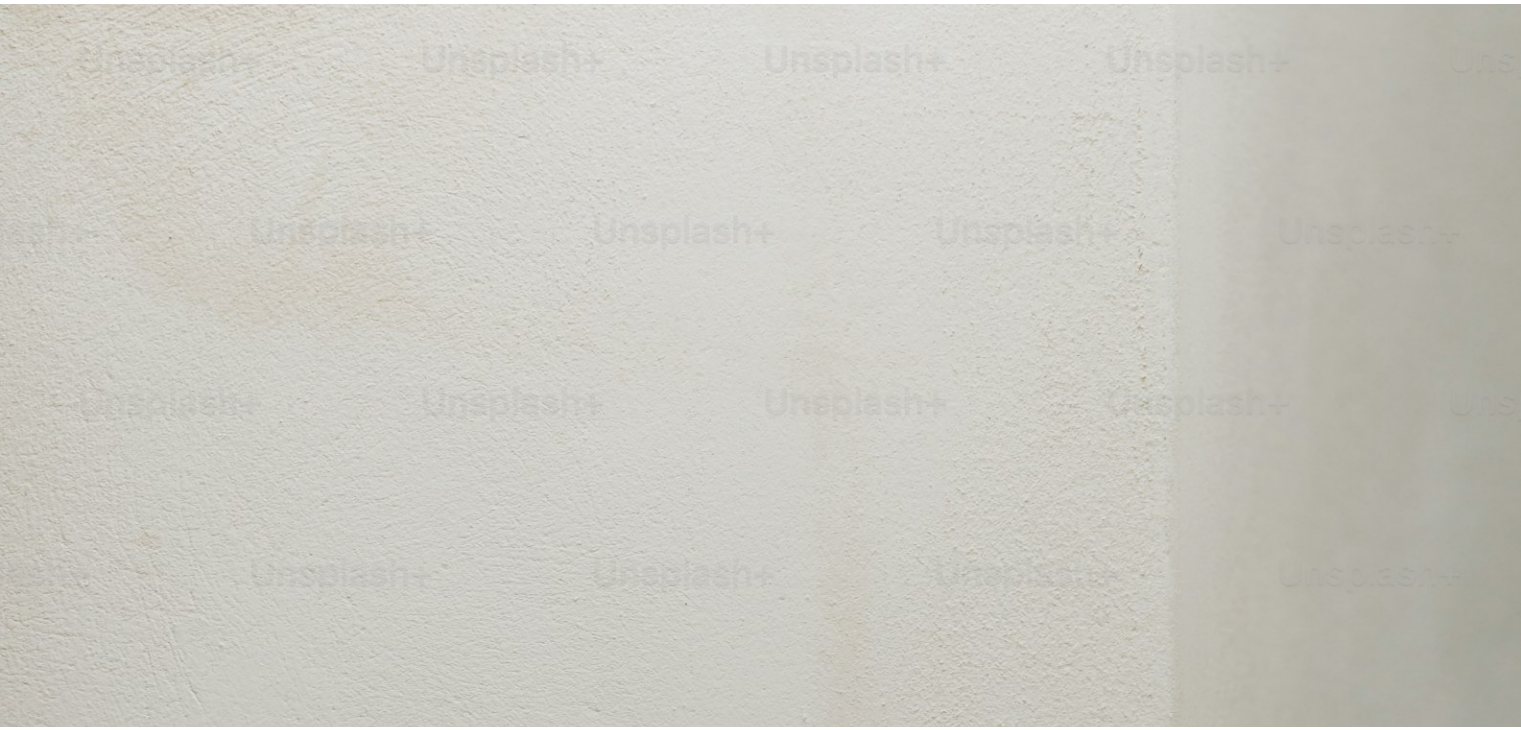 scroll, scrollTop: 766, scrollLeft: 0, axis: vertical 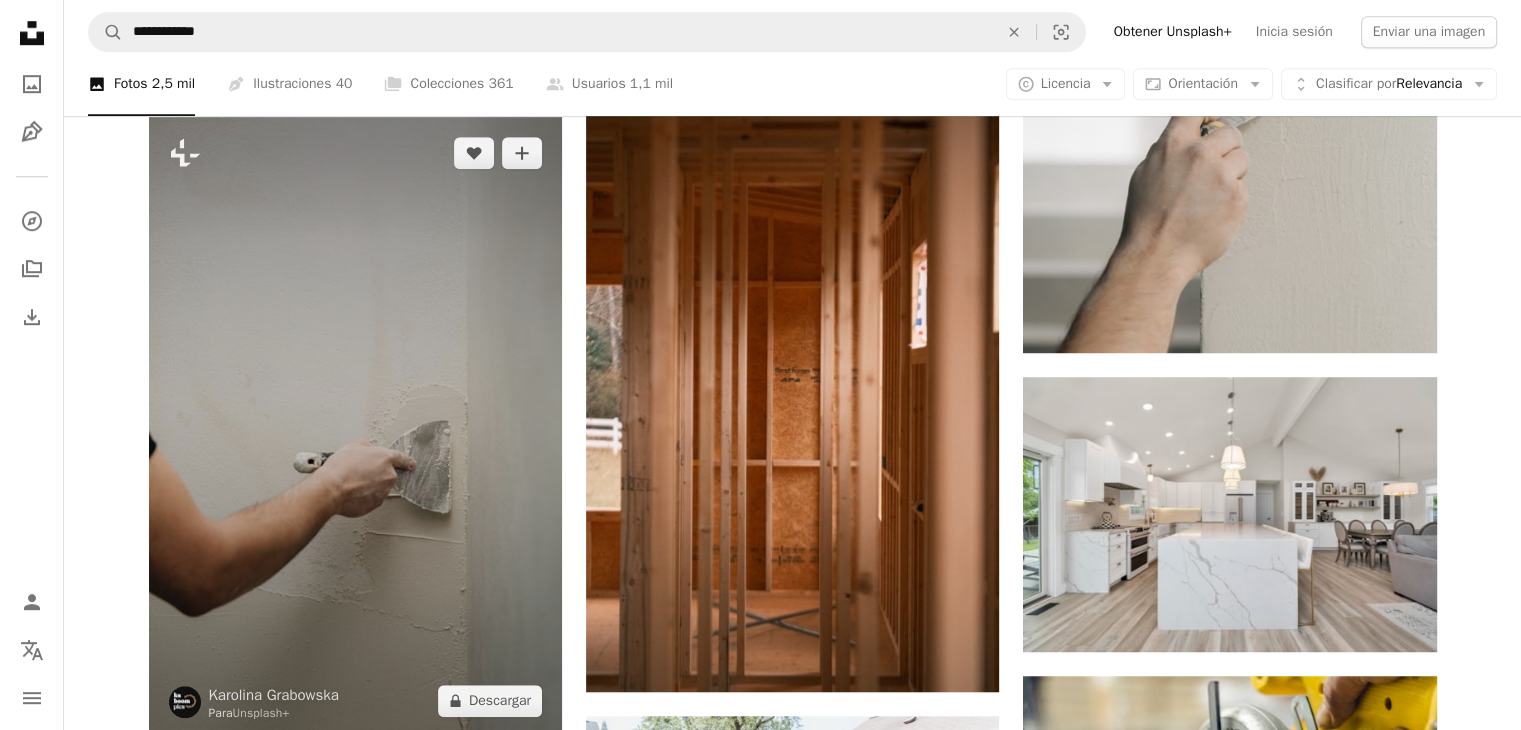 click at bounding box center (355, 427) 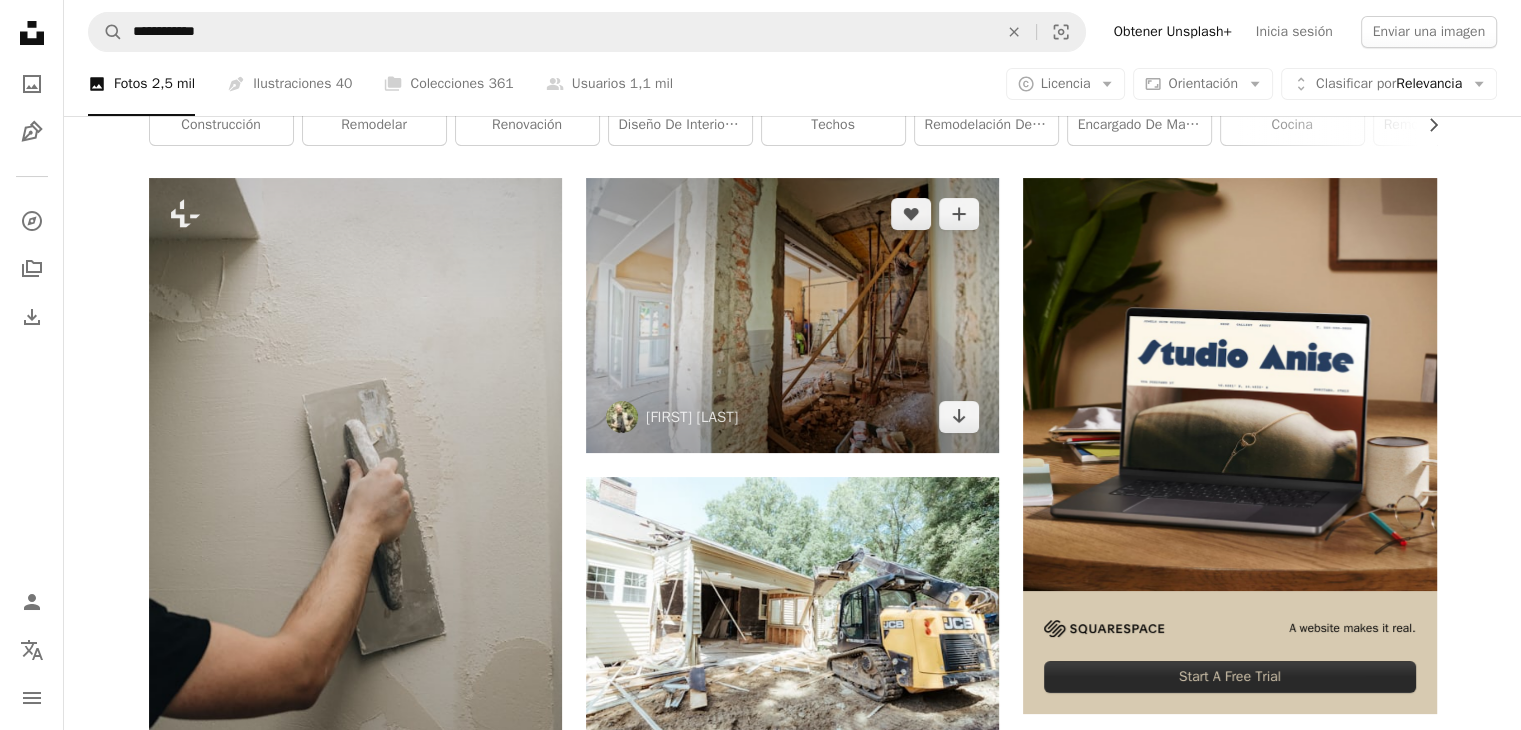 scroll, scrollTop: 0, scrollLeft: 0, axis: both 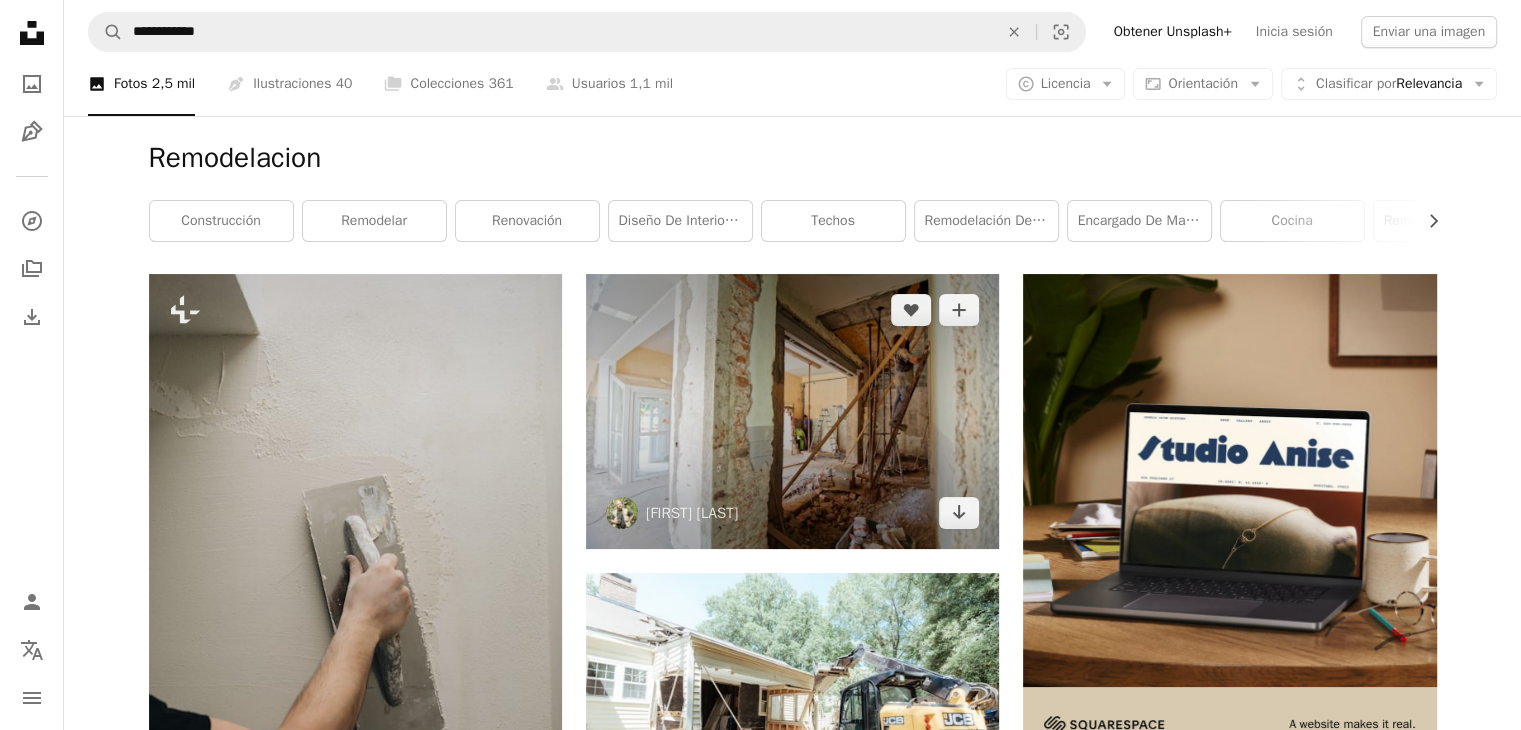click at bounding box center (792, 411) 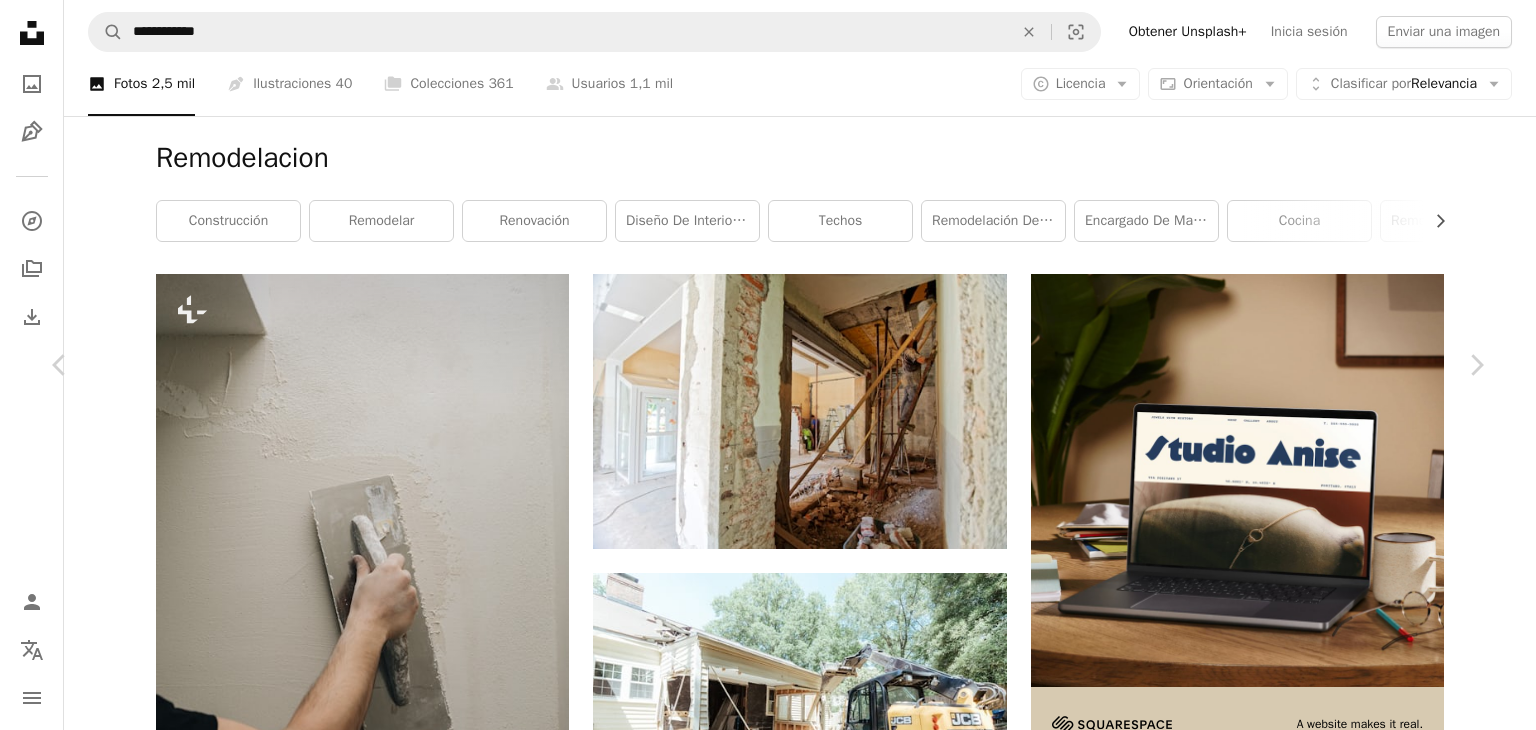 click on "Descargar gratis" at bounding box center [1280, 4360] 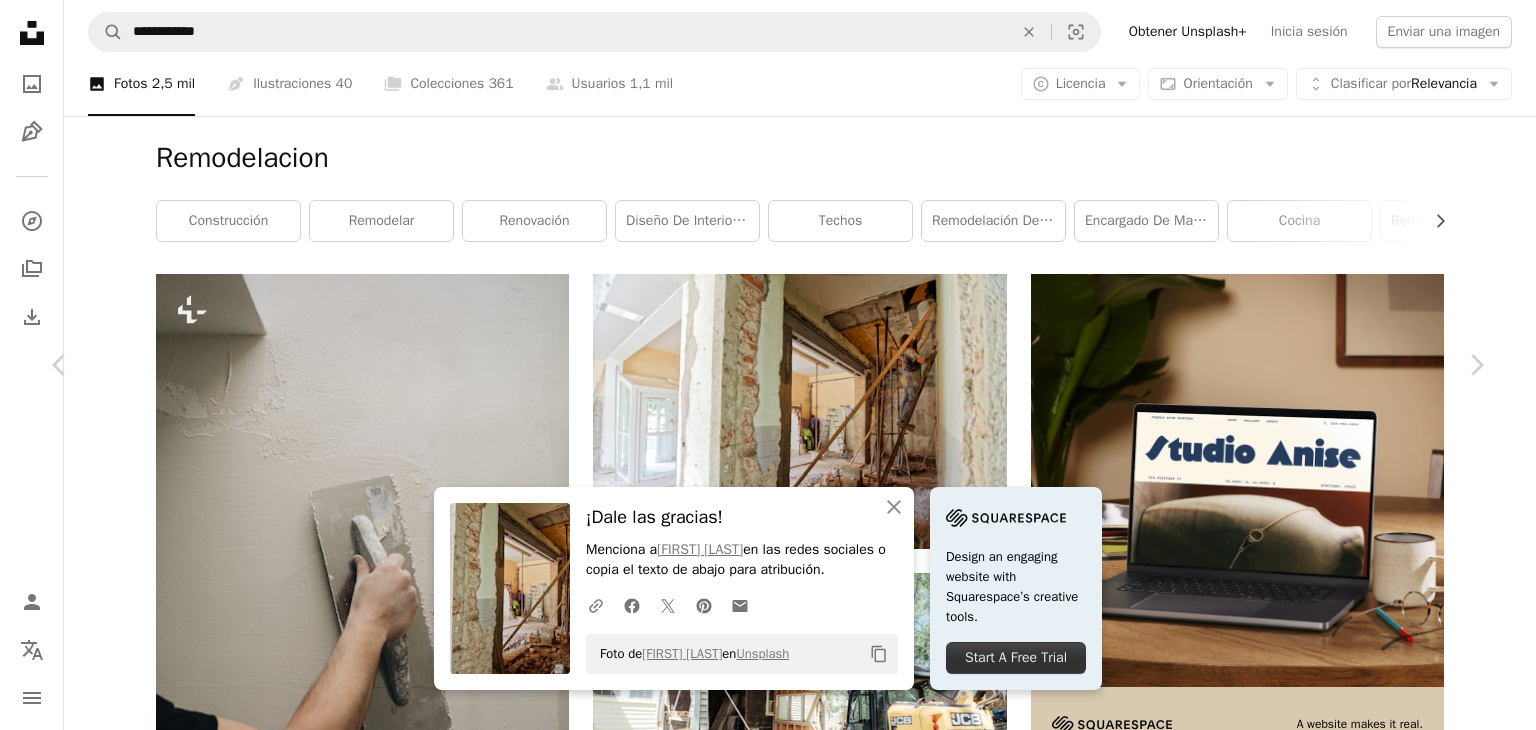 drag, startPoint x: 1472, startPoint y: 181, endPoint x: 1453, endPoint y: 179, distance: 19.104973 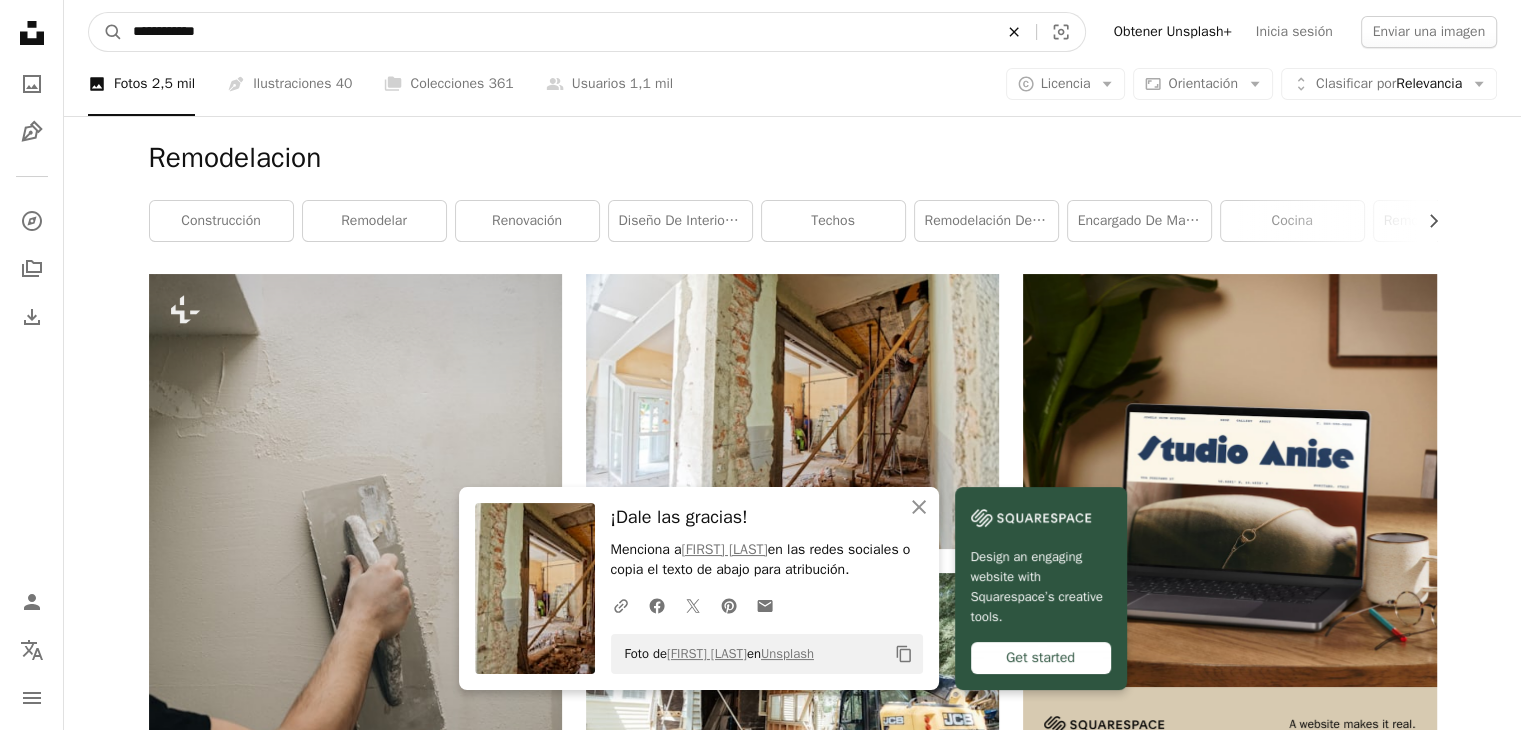click on "An X shape" 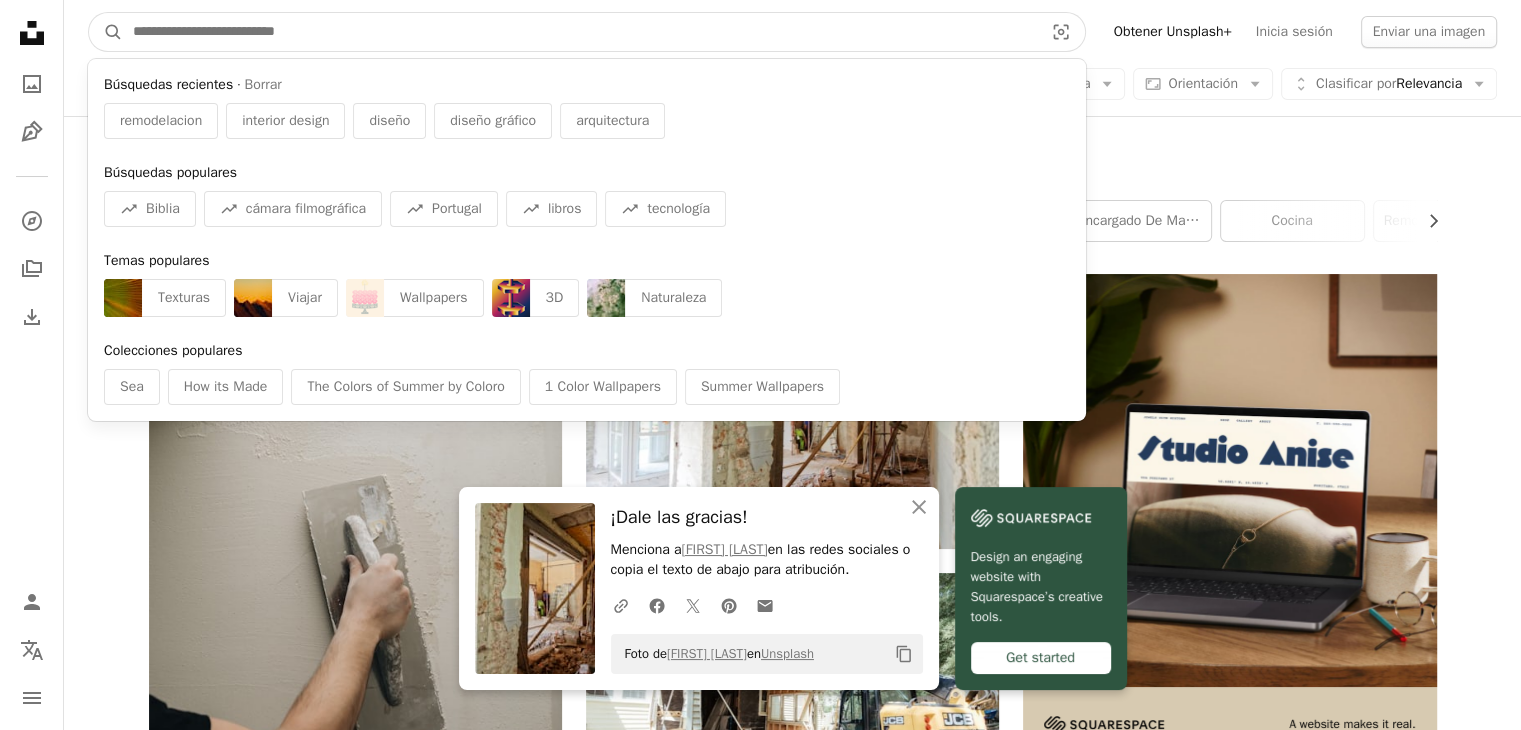 click at bounding box center (580, 32) 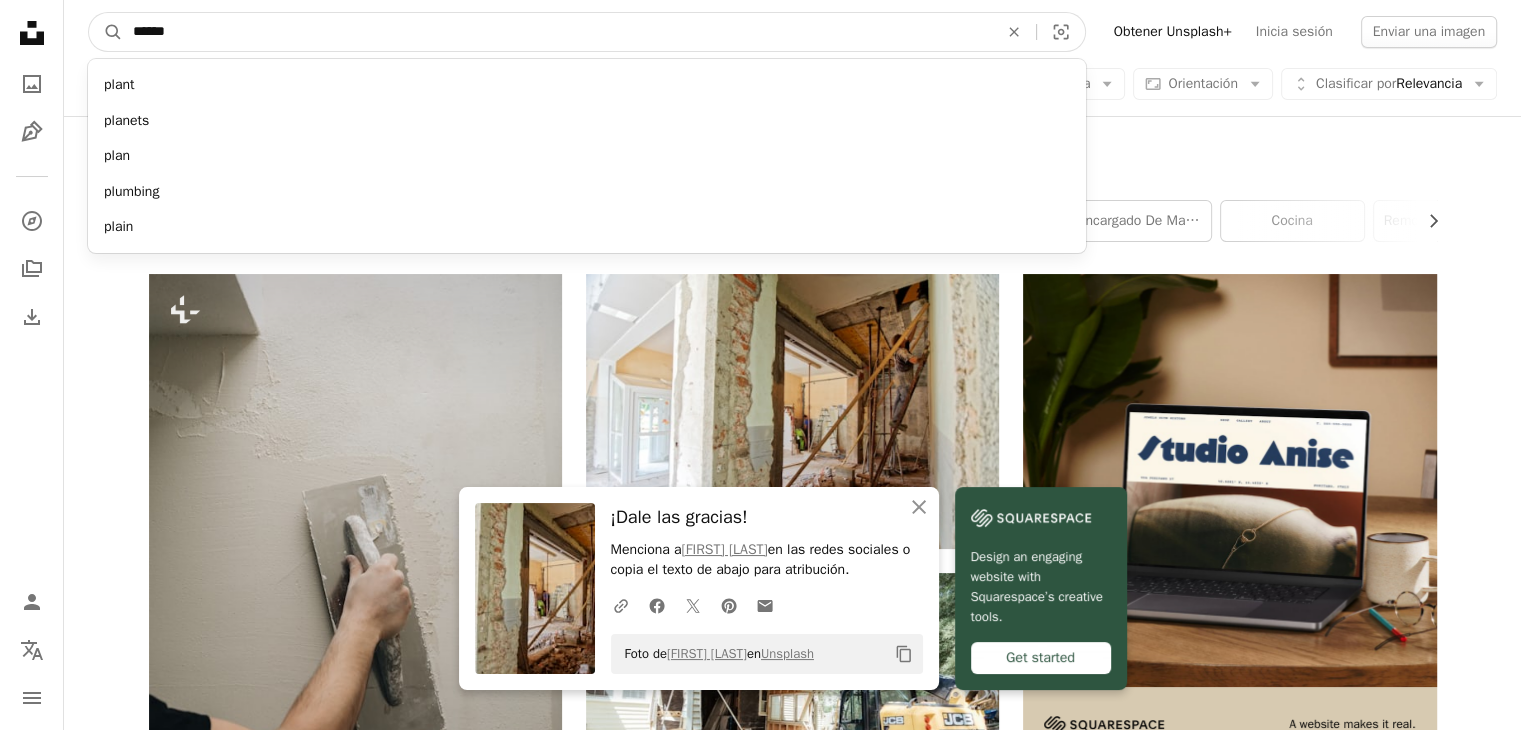 type on "******" 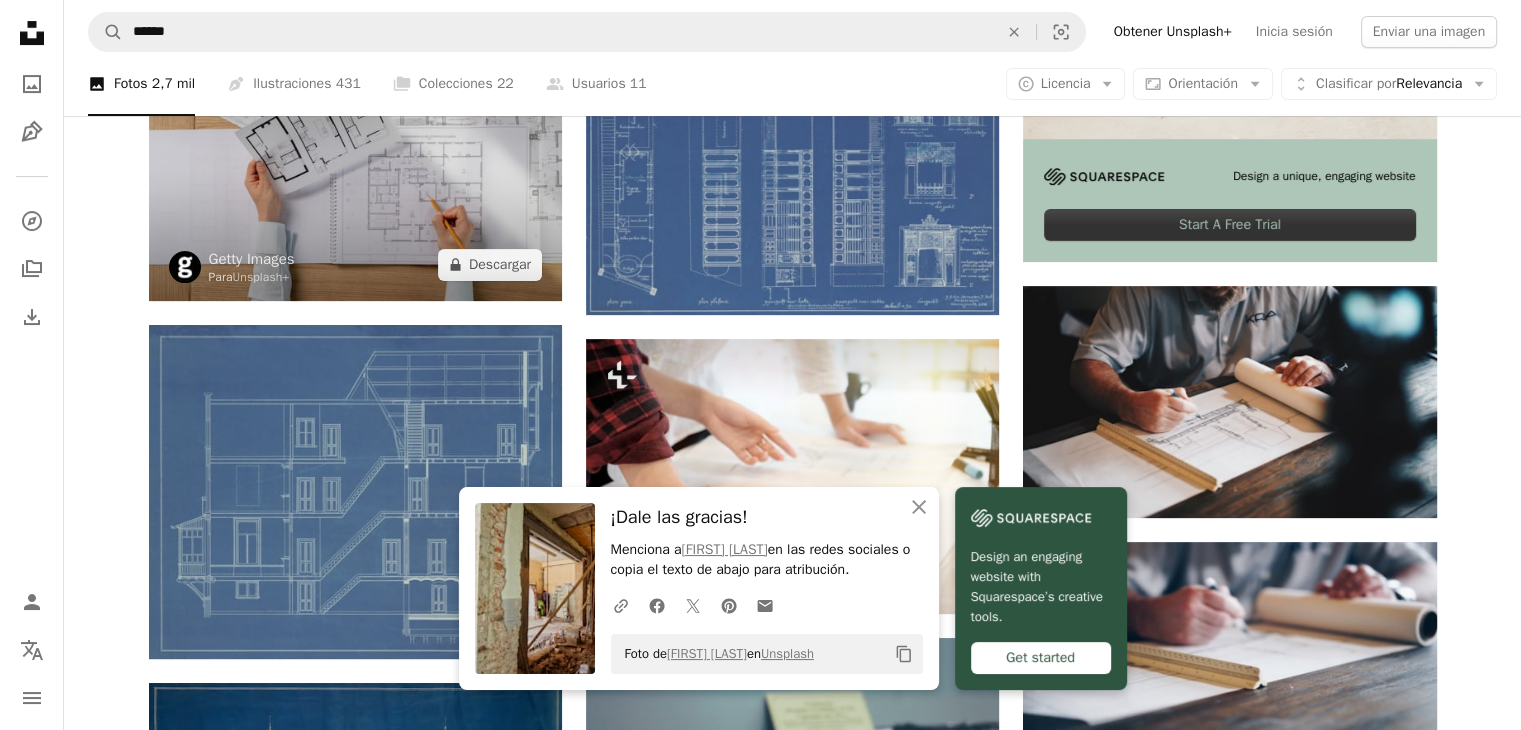 scroll, scrollTop: 800, scrollLeft: 0, axis: vertical 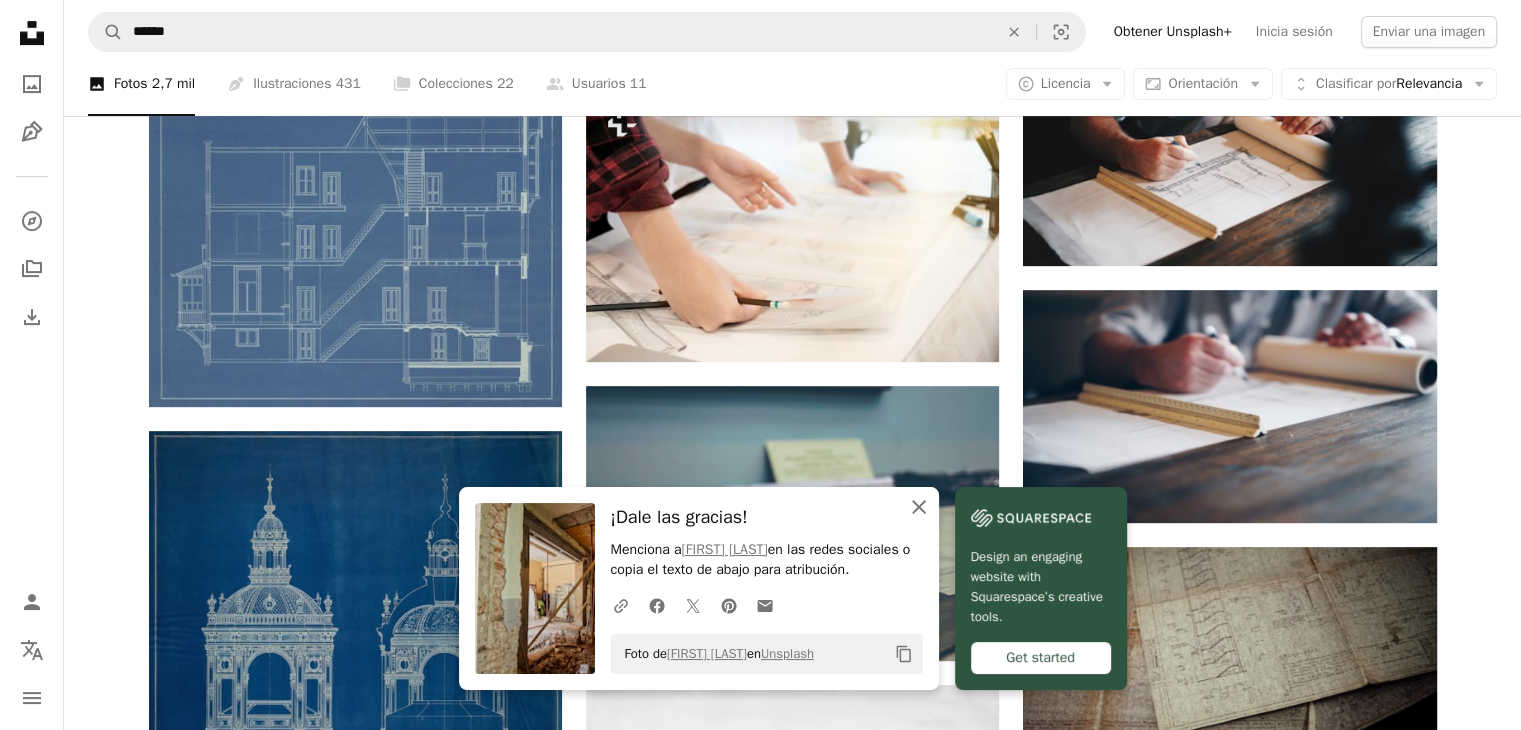 click on "An X shape" 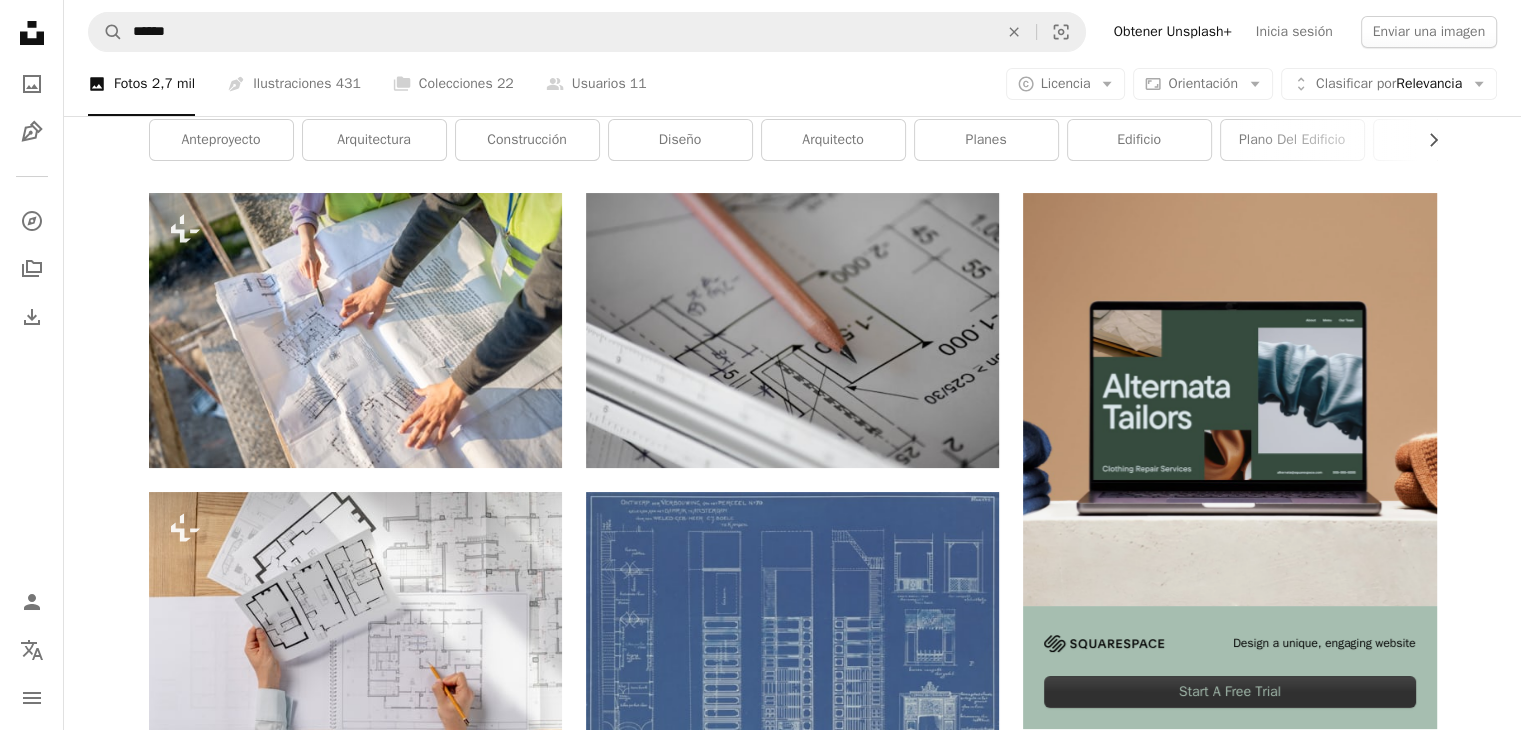 scroll, scrollTop: 0, scrollLeft: 0, axis: both 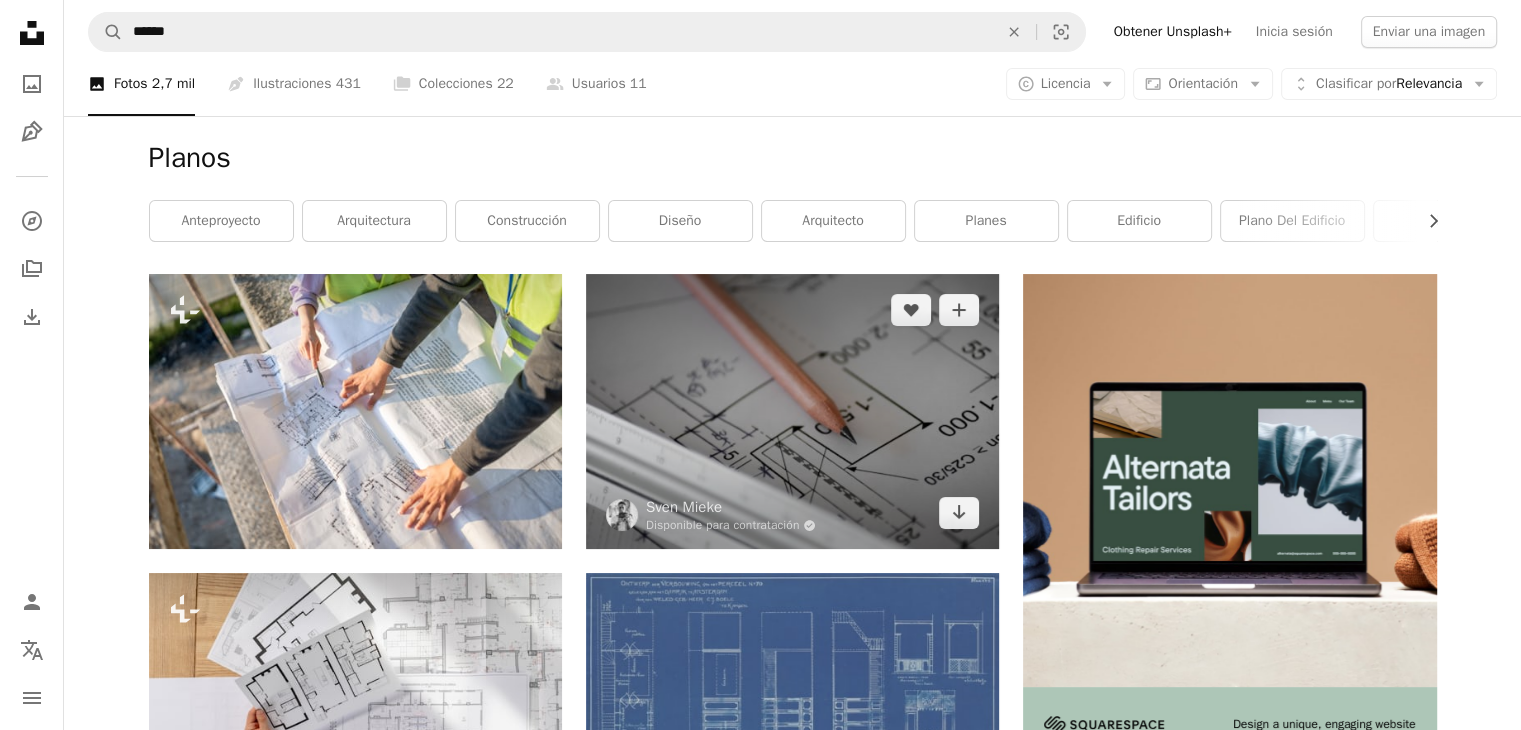 click at bounding box center (792, 411) 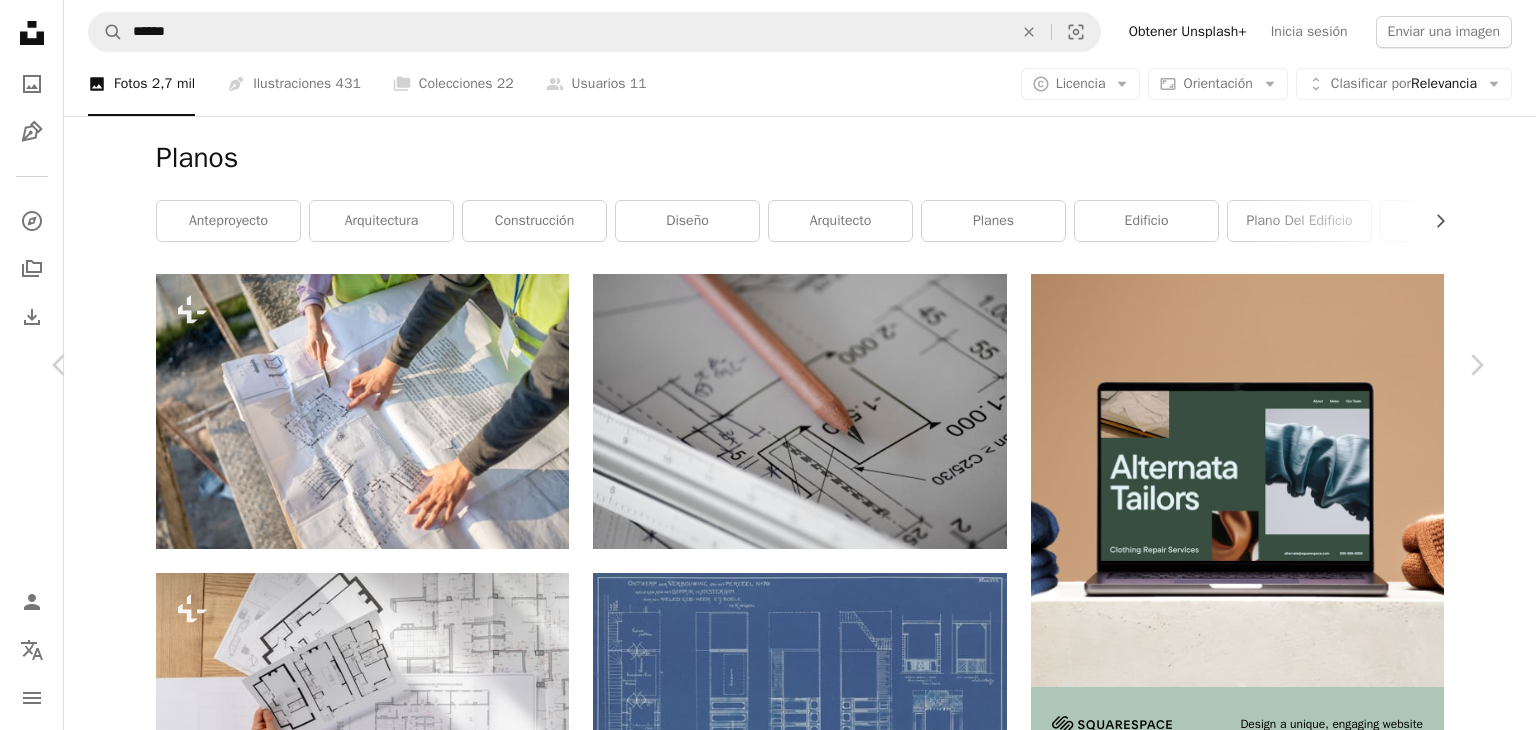 click on "Chevron down" 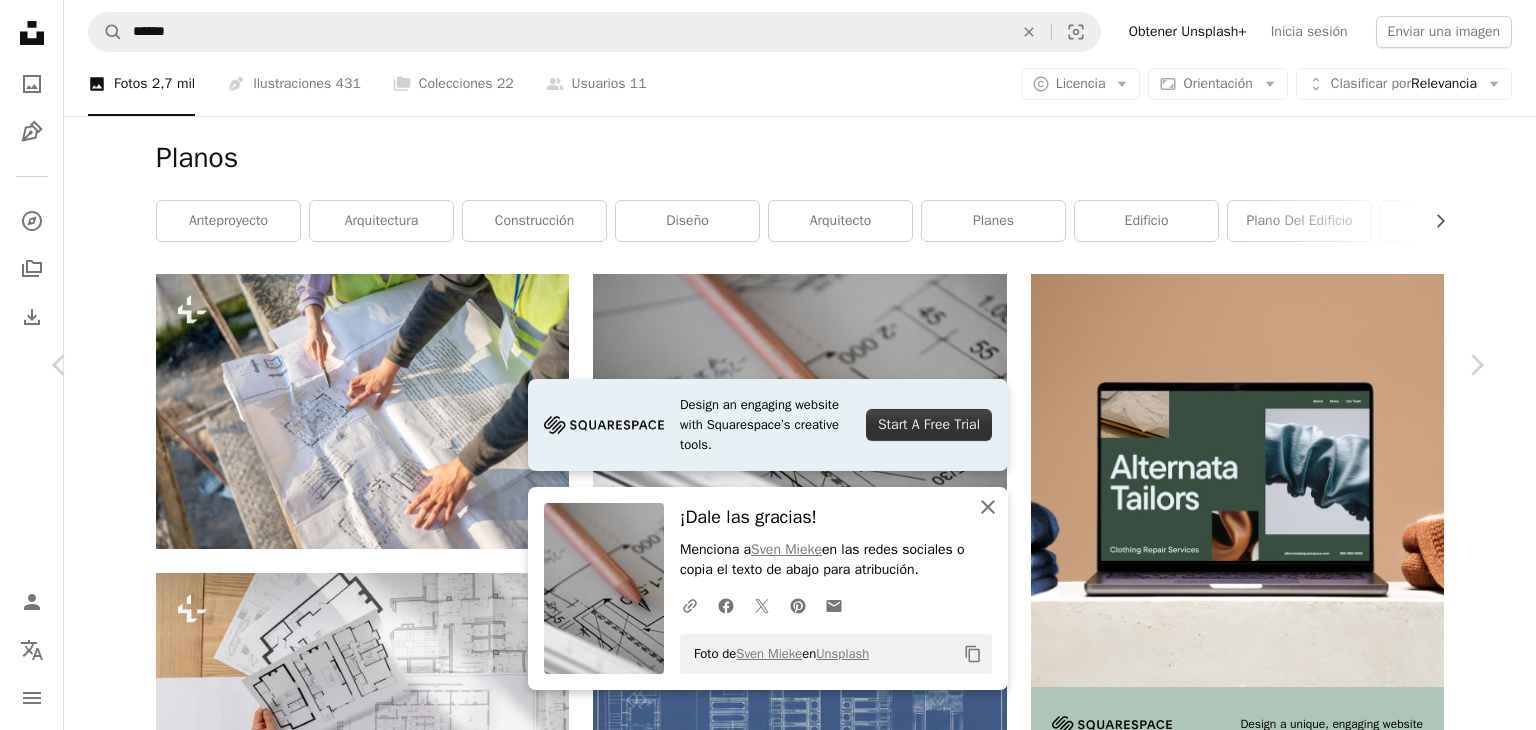 drag, startPoint x: 988, startPoint y: 510, endPoint x: 1164, endPoint y: 262, distance: 304.10526 